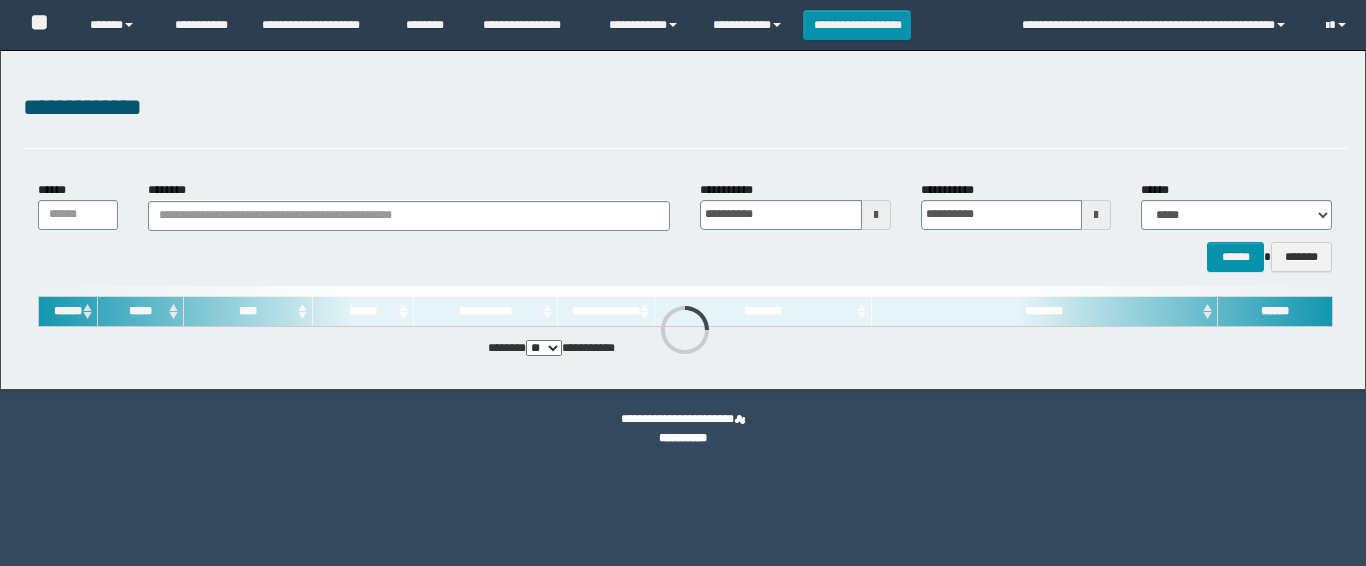 scroll, scrollTop: 0, scrollLeft: 0, axis: both 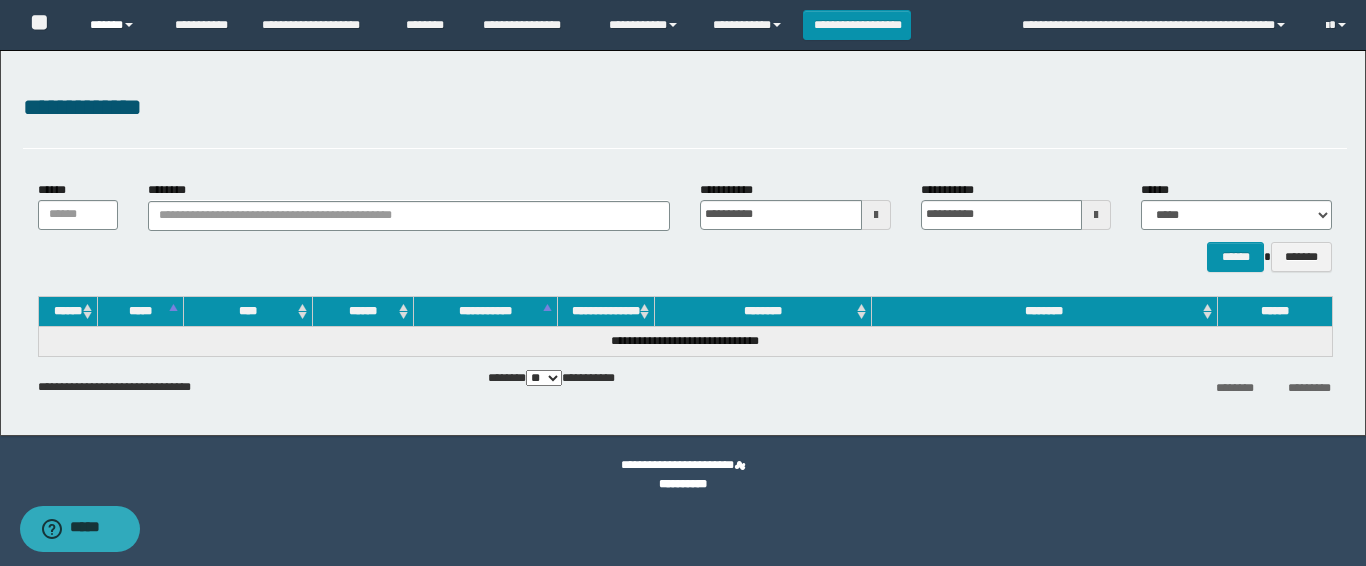 click on "******" at bounding box center [117, 25] 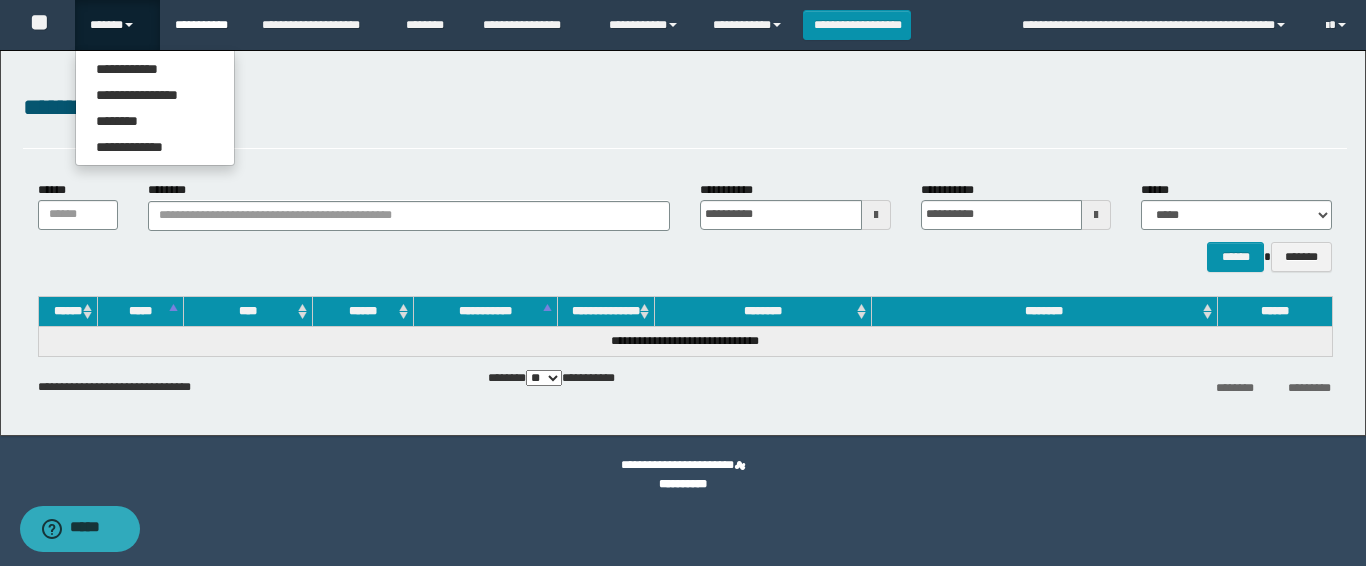 click on "**********" at bounding box center [203, 25] 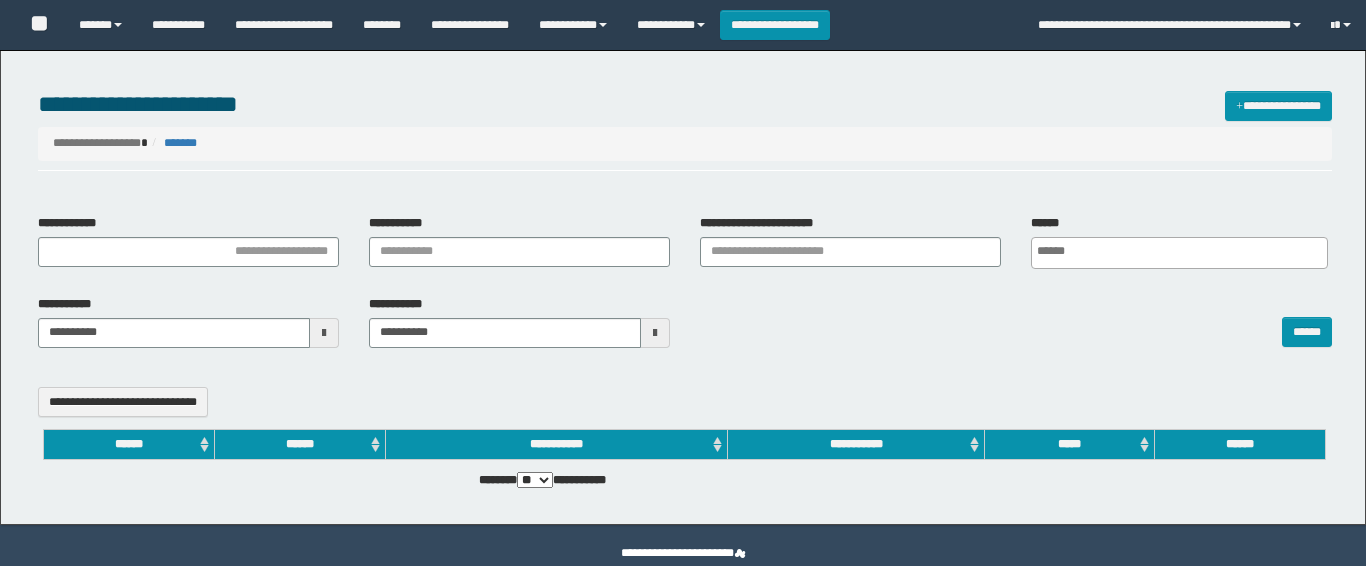 select 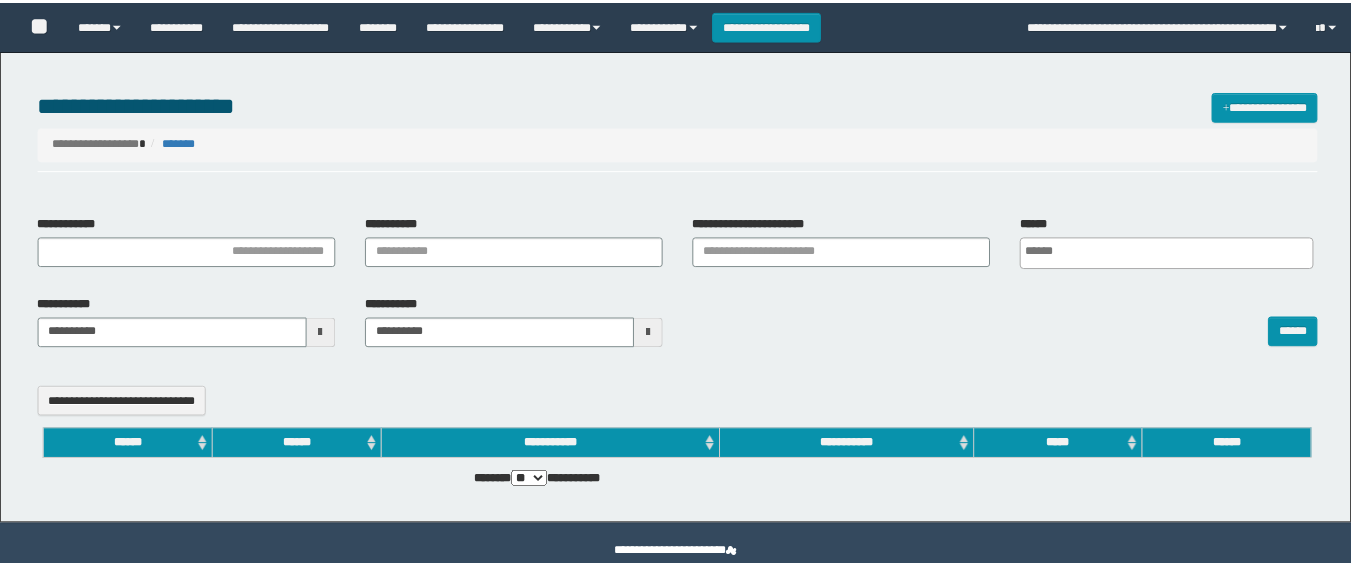 scroll, scrollTop: 0, scrollLeft: 0, axis: both 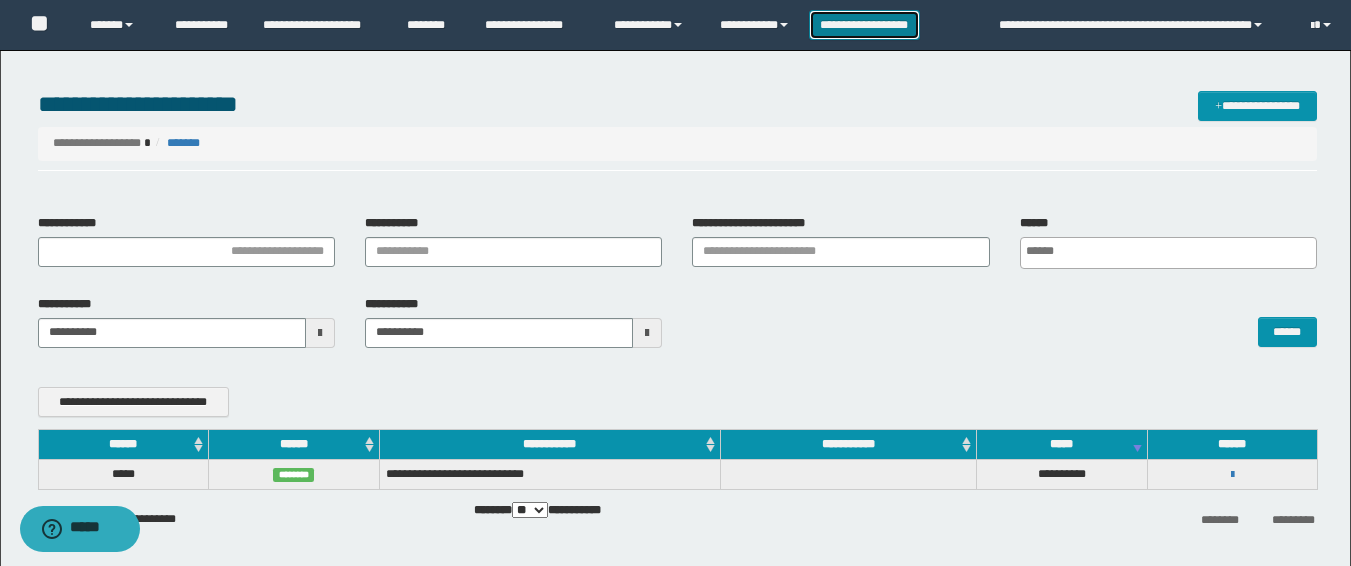 click on "**********" at bounding box center [864, 25] 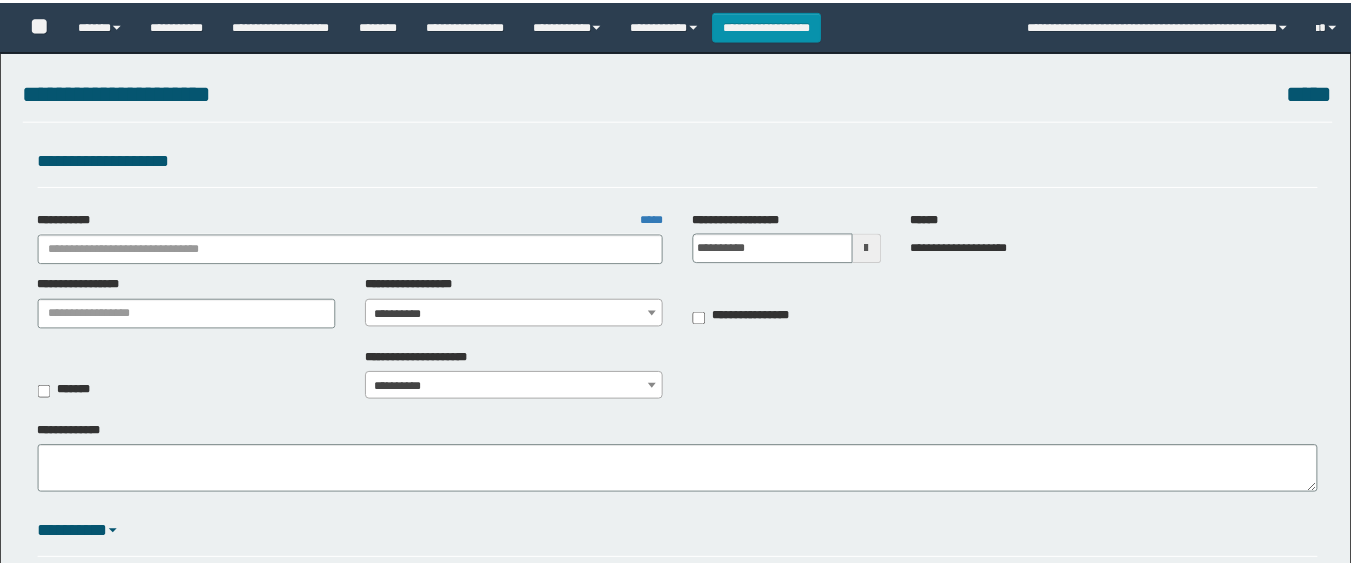 scroll, scrollTop: 0, scrollLeft: 0, axis: both 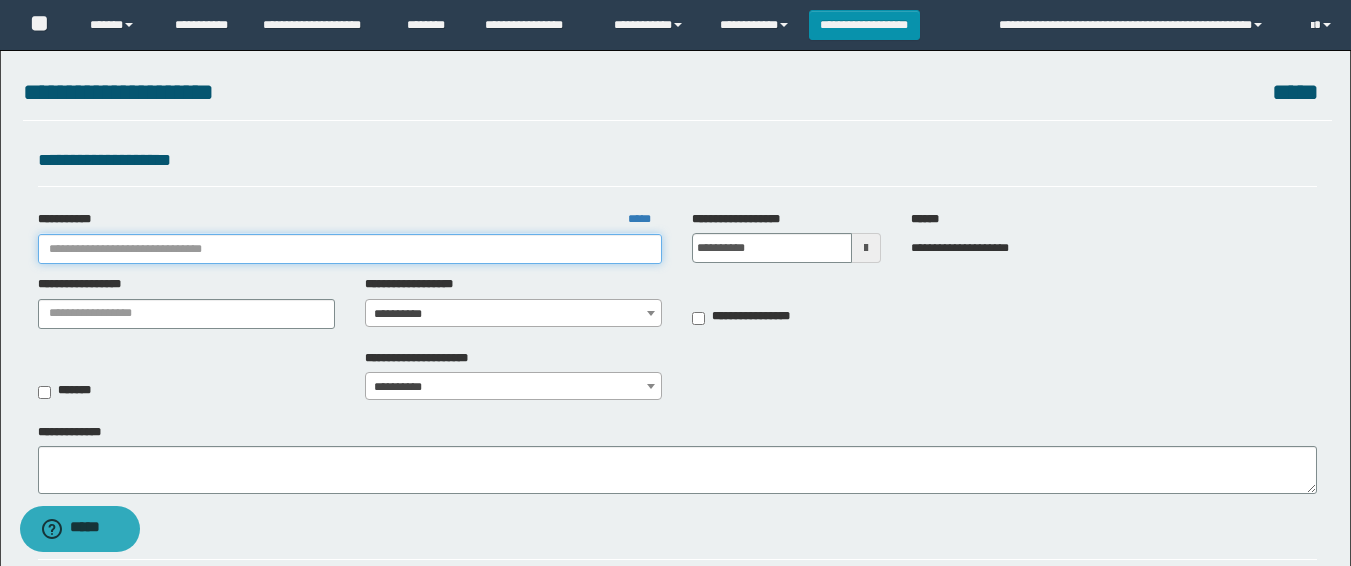 click on "**********" at bounding box center (350, 249) 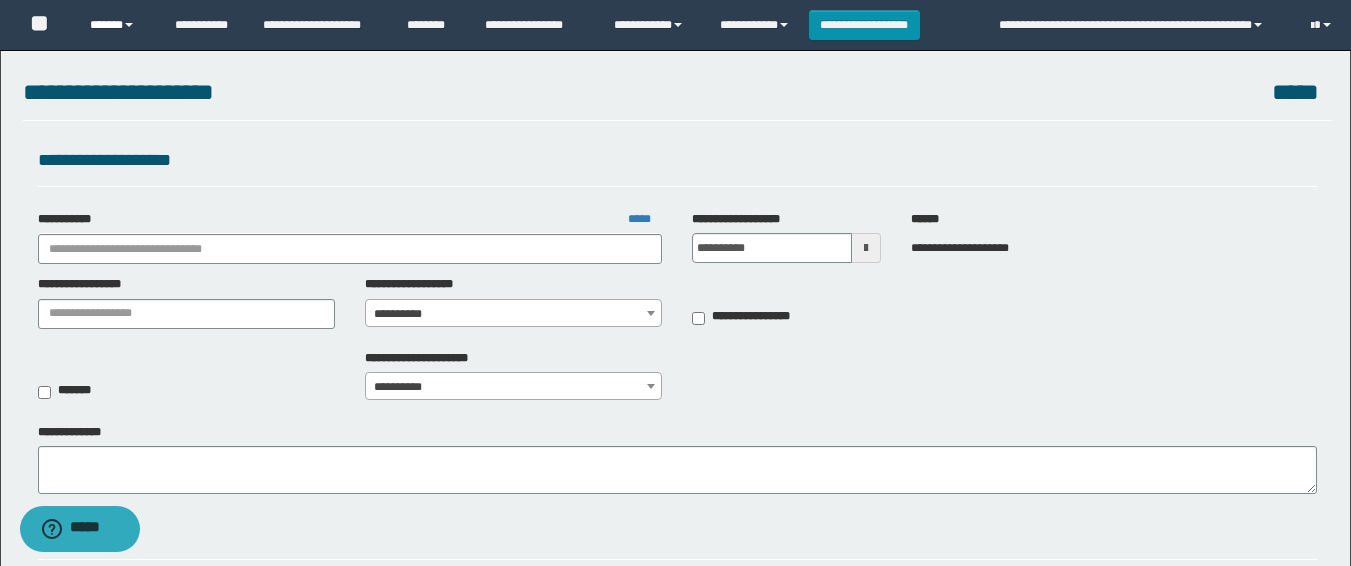 click on "******" at bounding box center (117, 25) 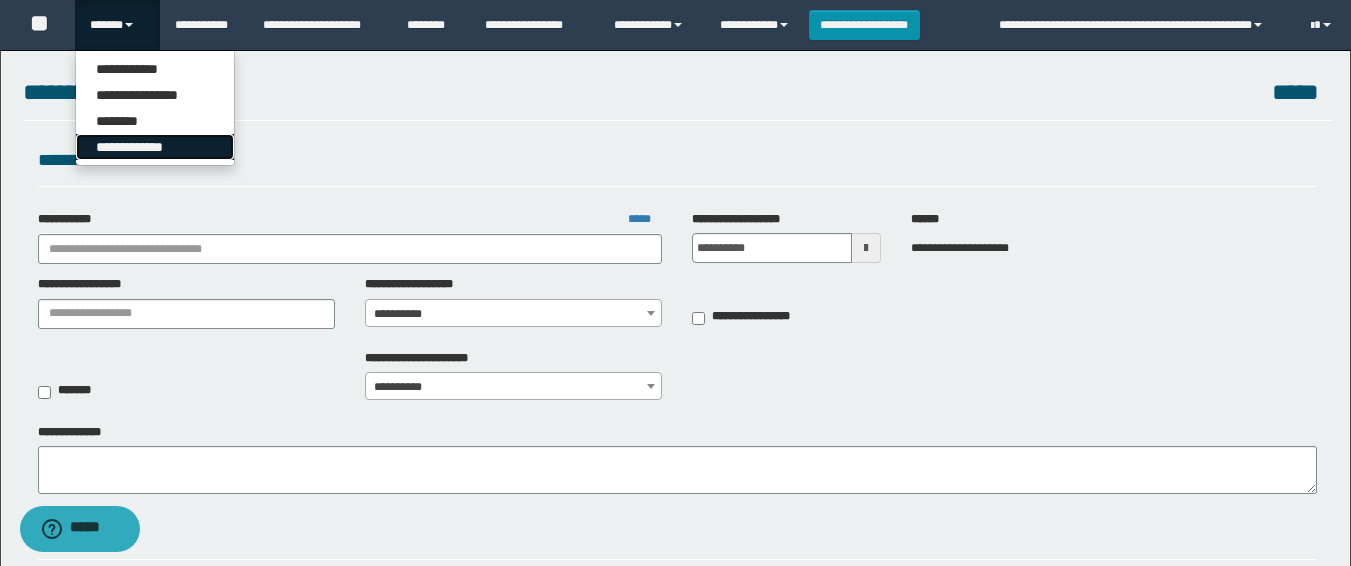 click on "**********" at bounding box center (155, 147) 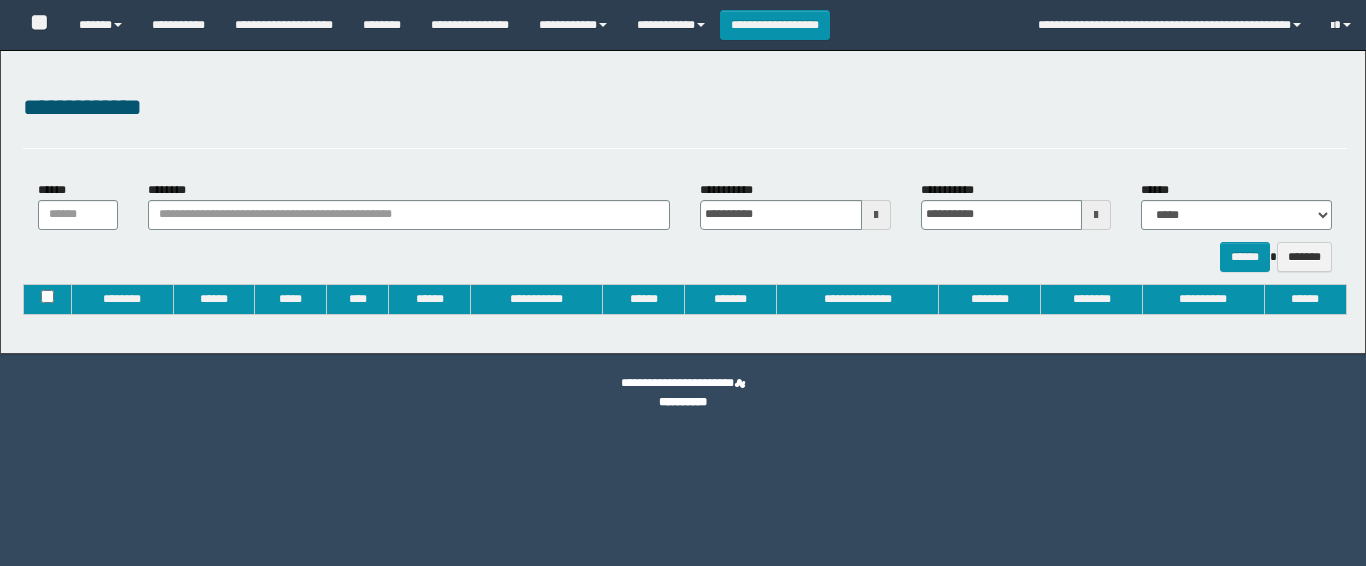 type on "**********" 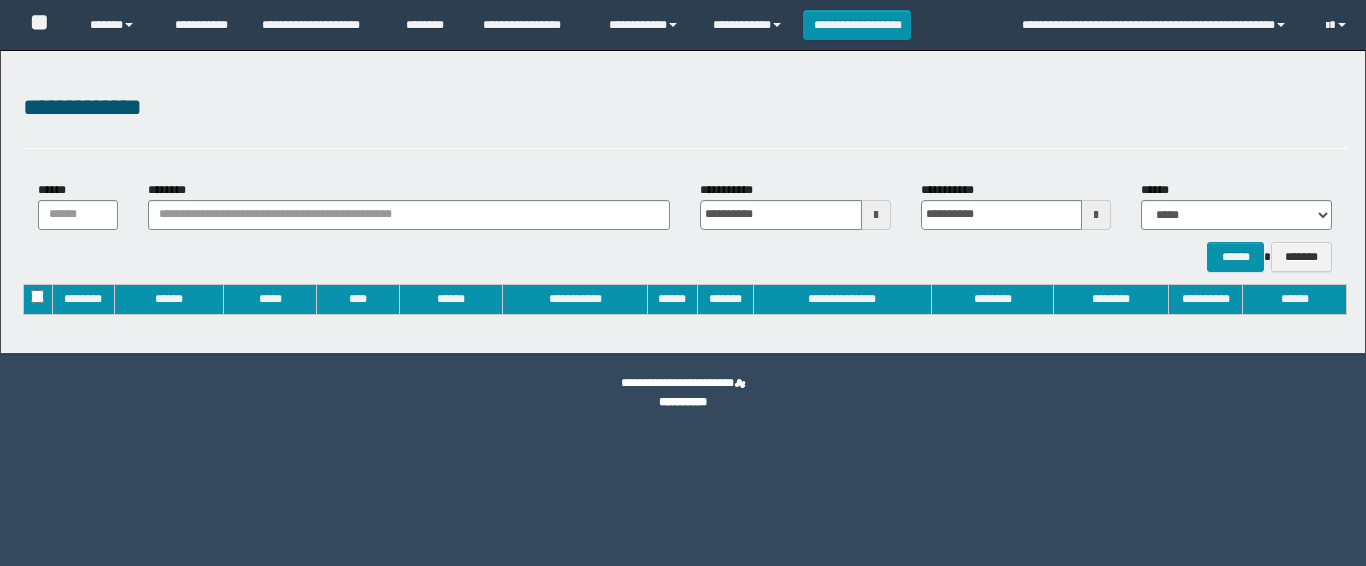 scroll, scrollTop: 0, scrollLeft: 0, axis: both 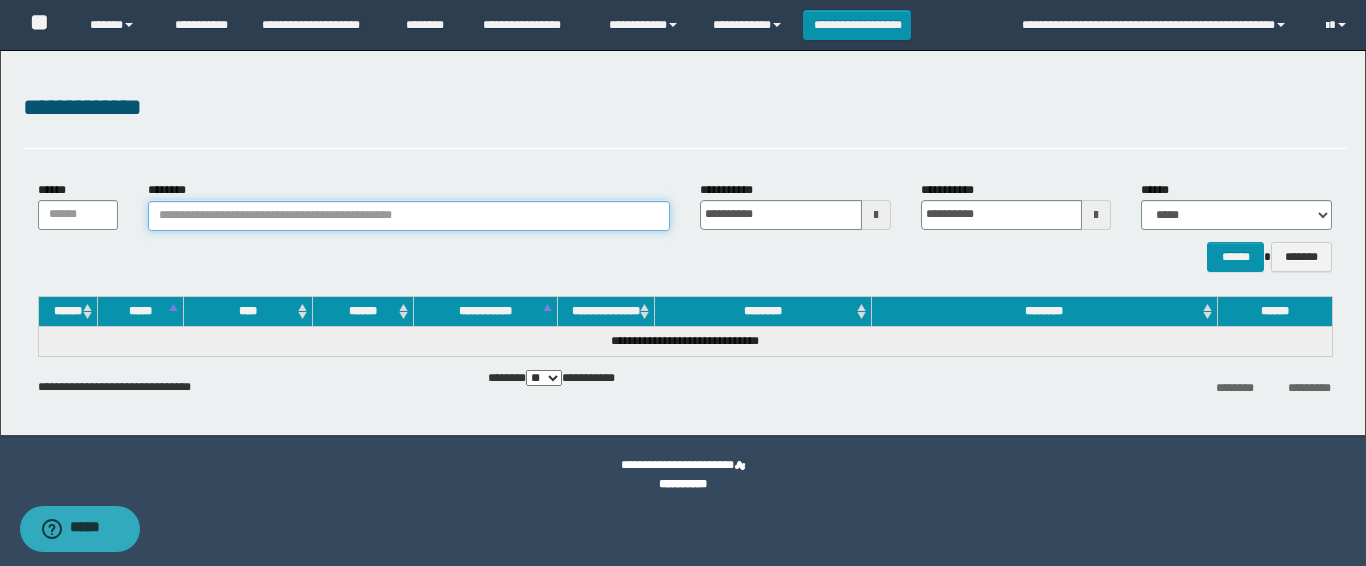 click on "********" at bounding box center [409, 216] 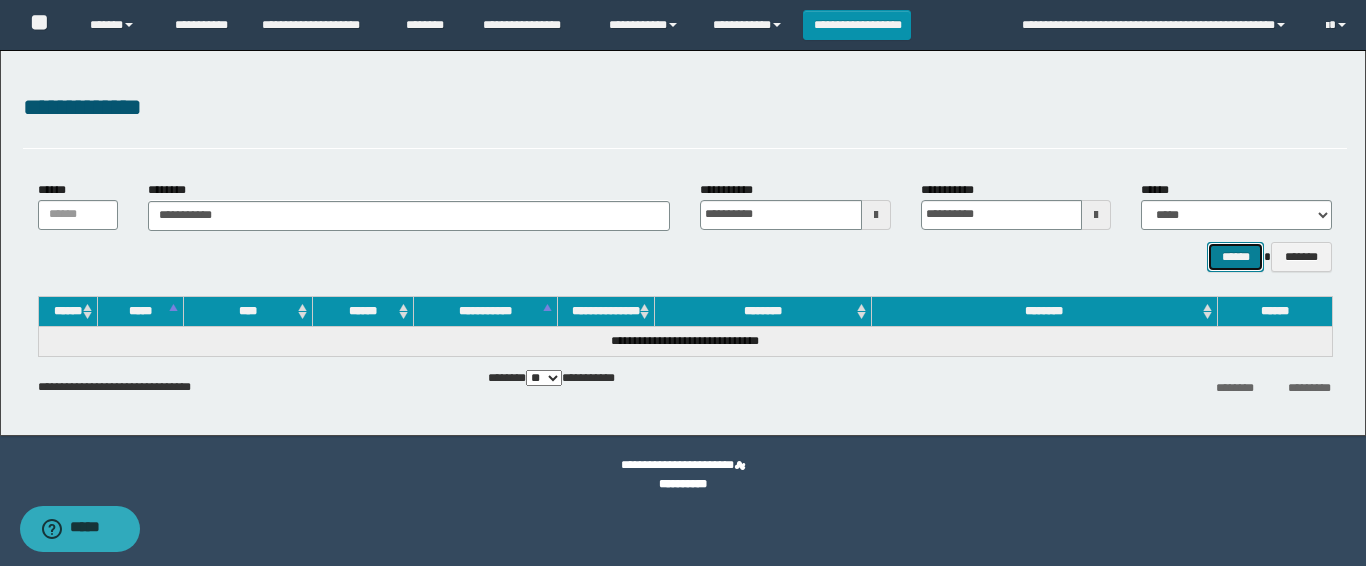 click on "******" at bounding box center [1235, 257] 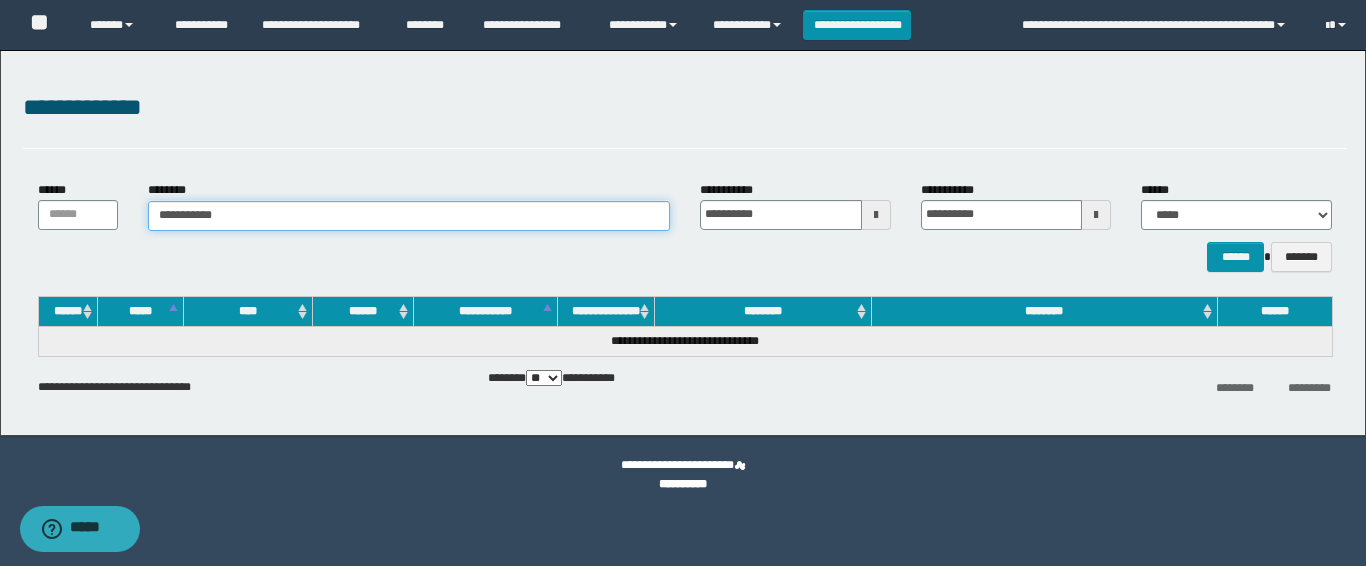 click on "**********" at bounding box center (409, 216) 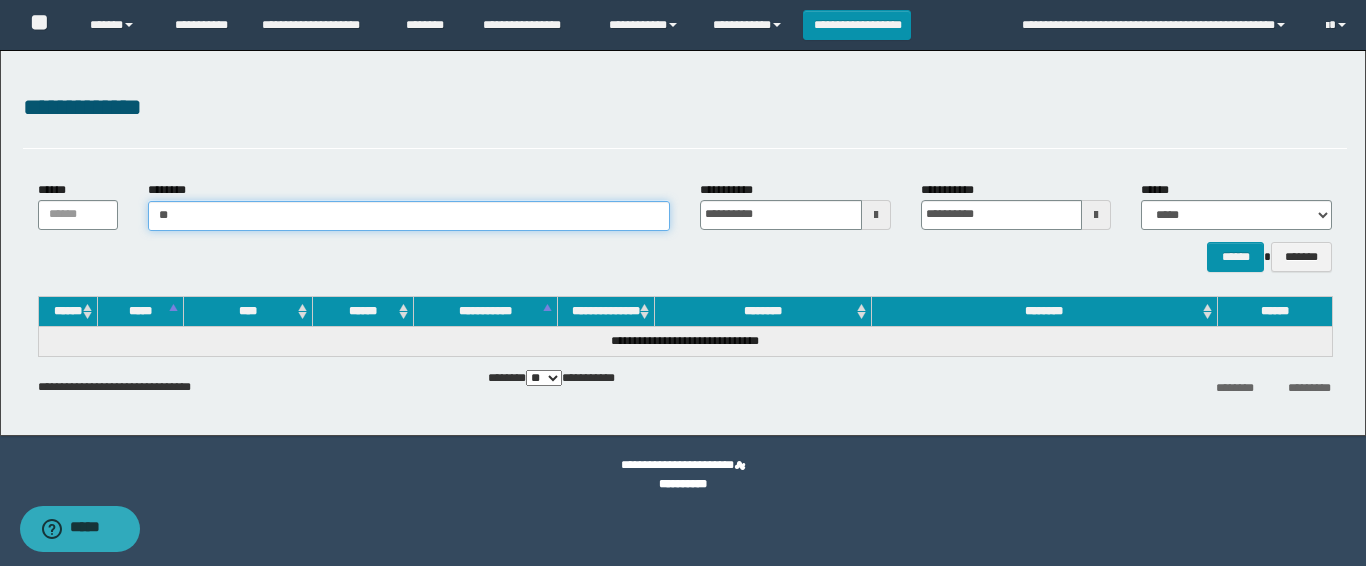type on "*" 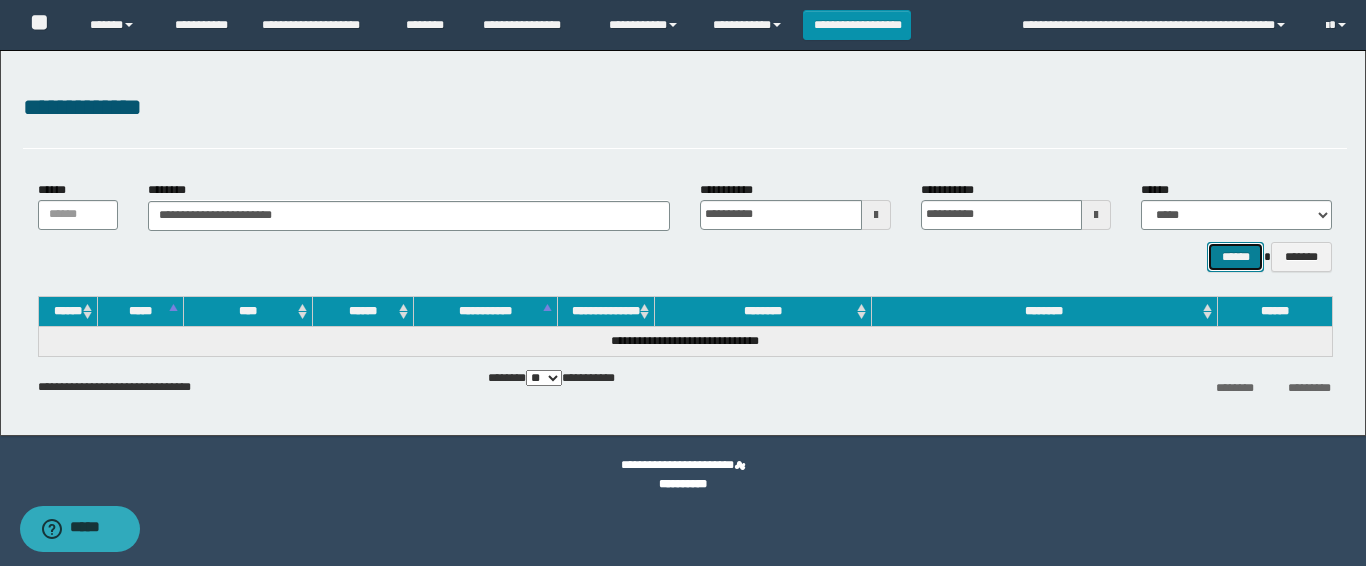 click on "******" at bounding box center (1235, 257) 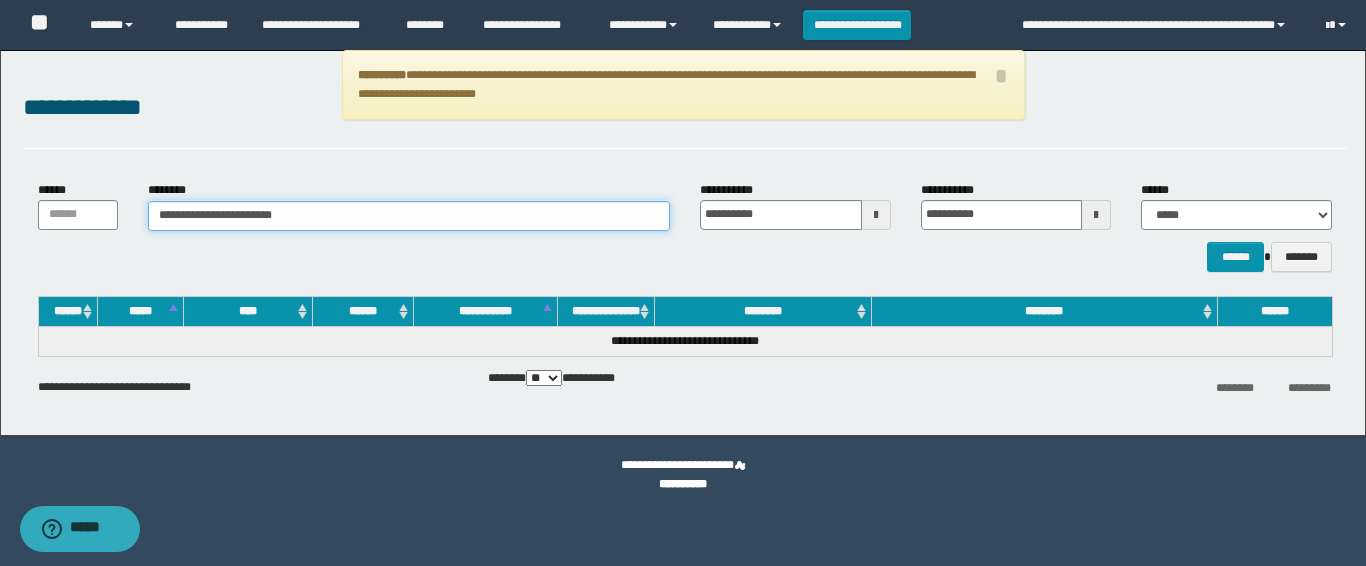 click on "**********" at bounding box center [409, 216] 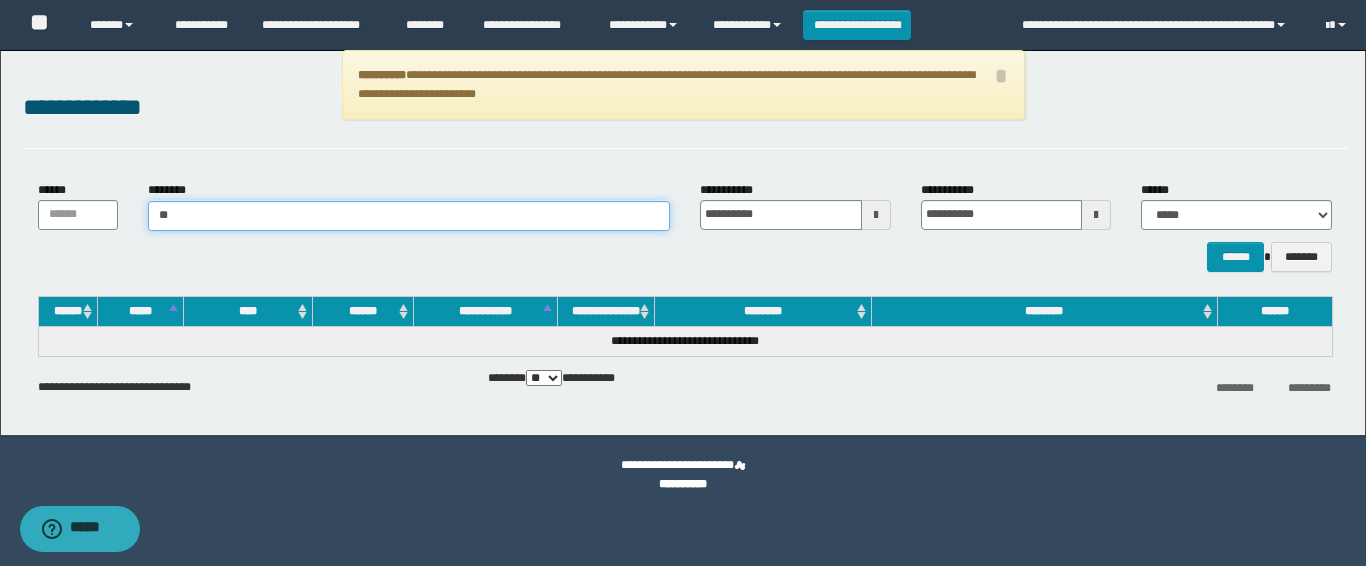 type on "*" 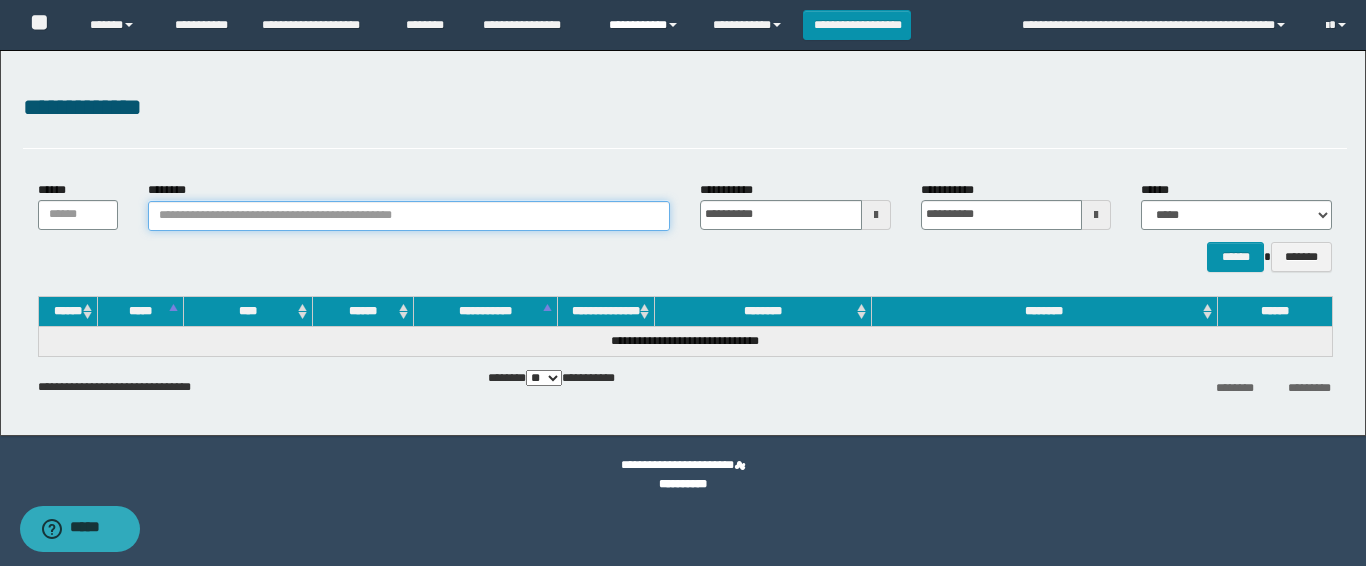 type 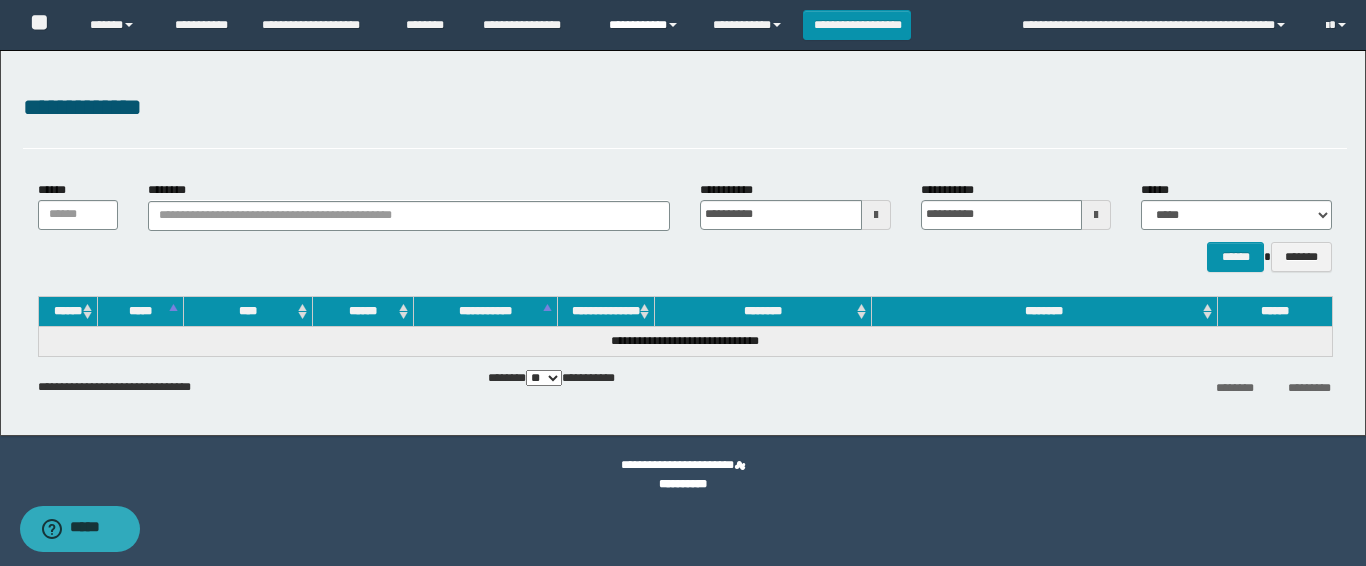 click at bounding box center (673, 25) 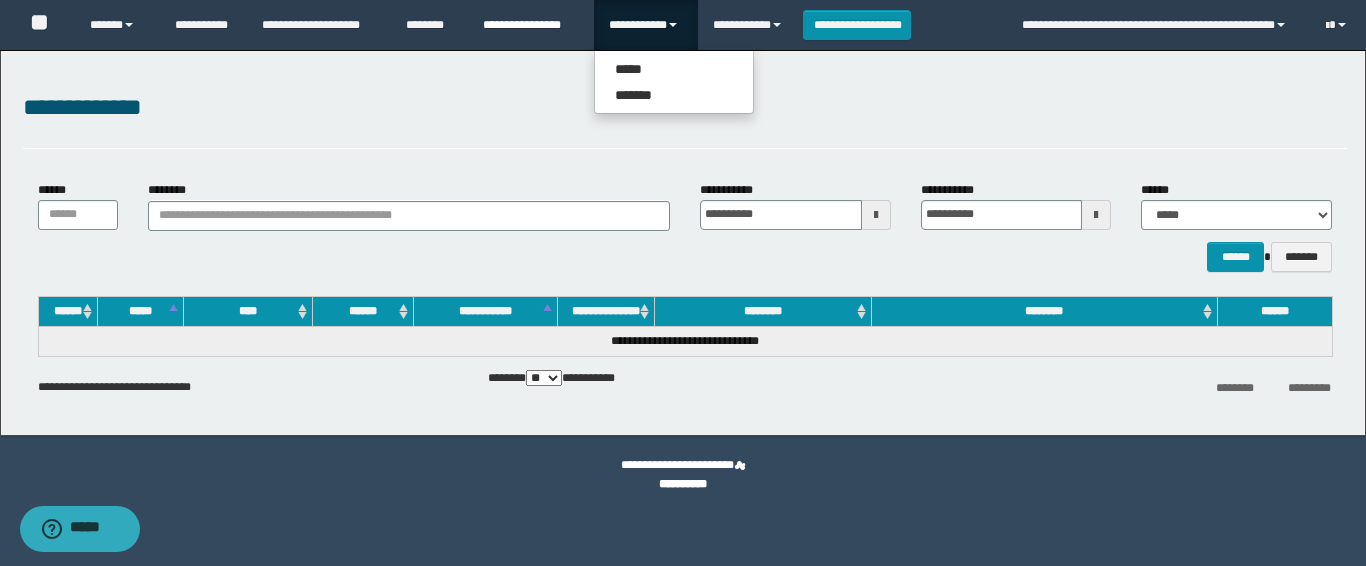 click on "**********" at bounding box center (531, 25) 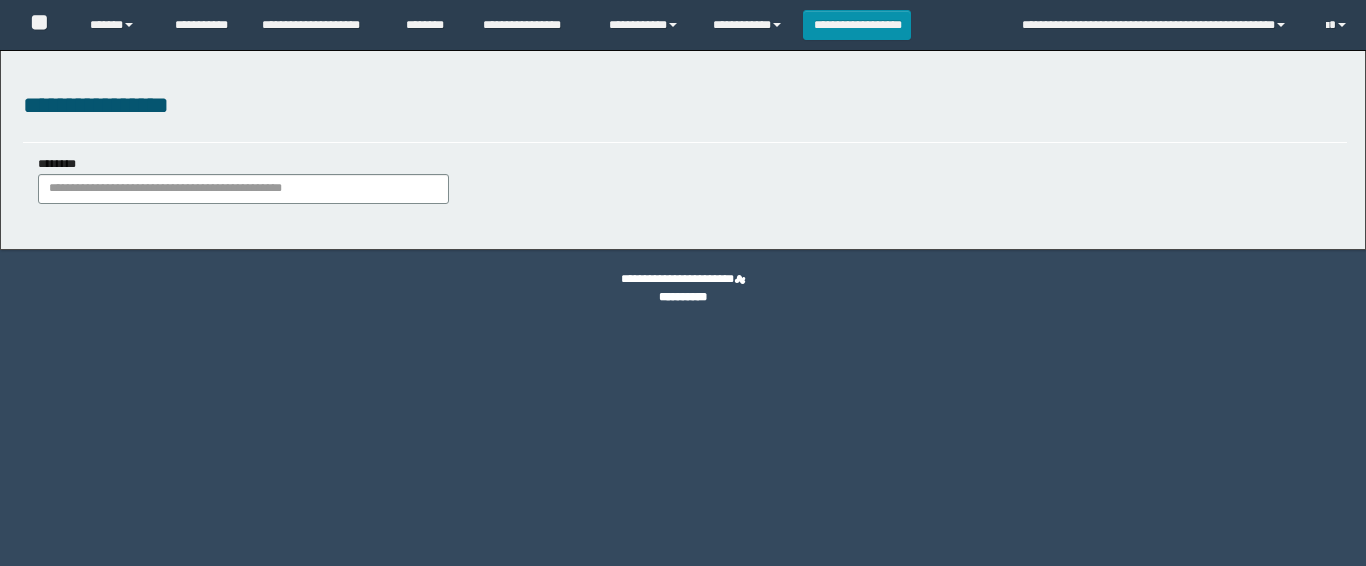 scroll, scrollTop: 0, scrollLeft: 0, axis: both 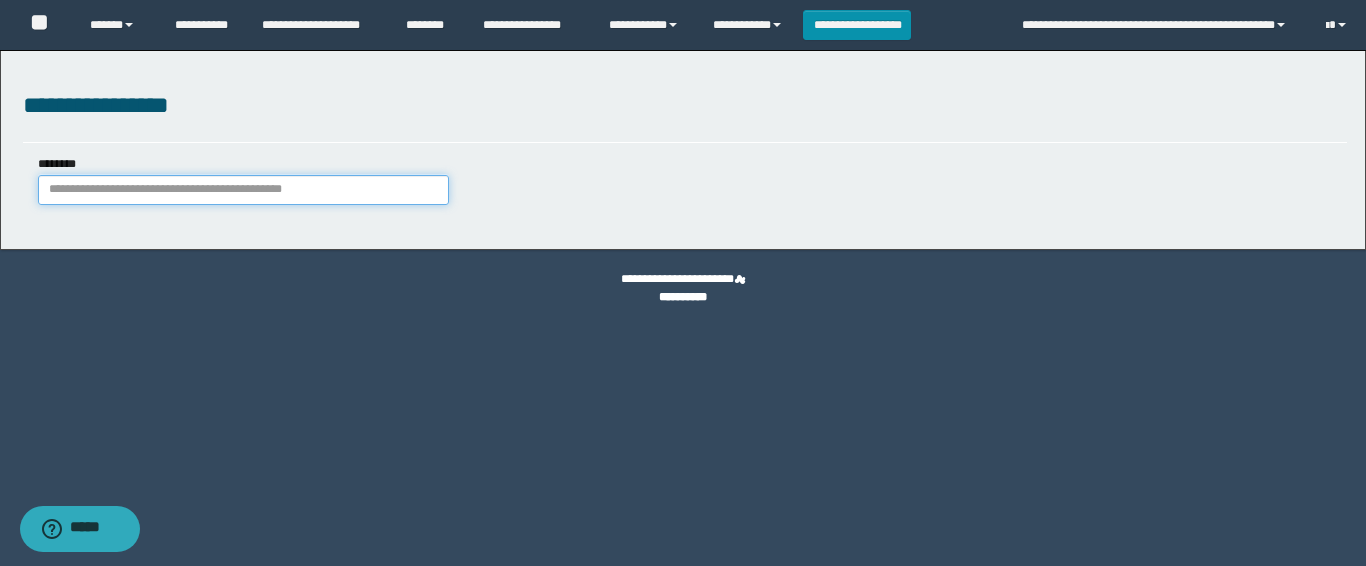 click on "********" at bounding box center [243, 190] 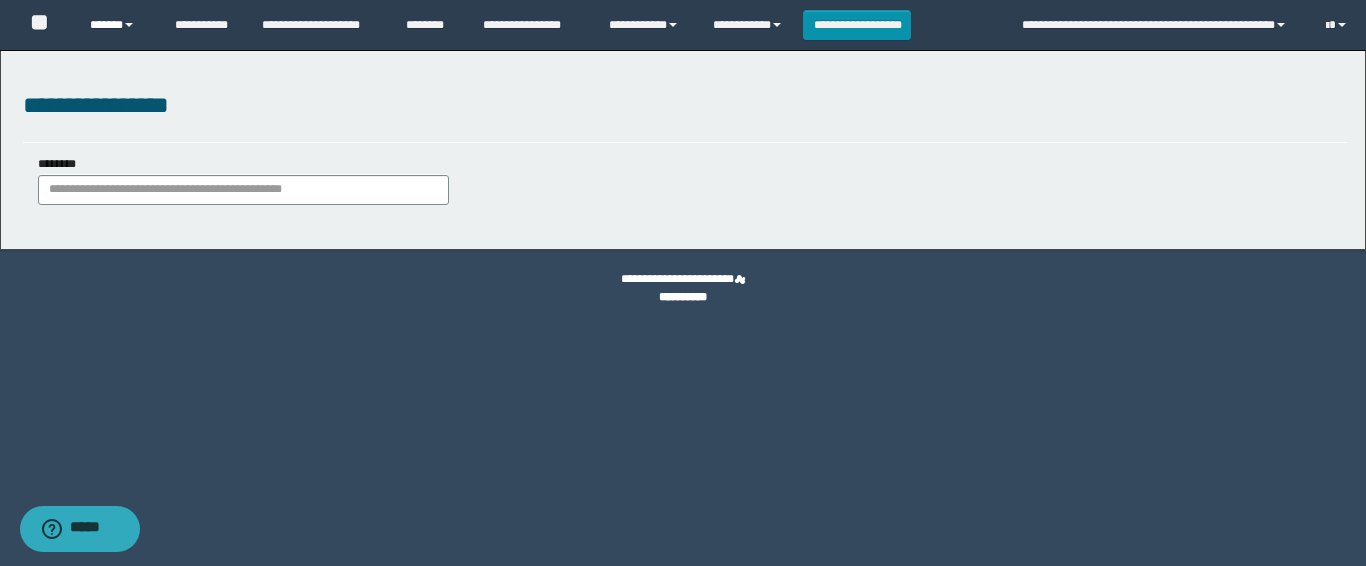 click on "******" at bounding box center (117, 25) 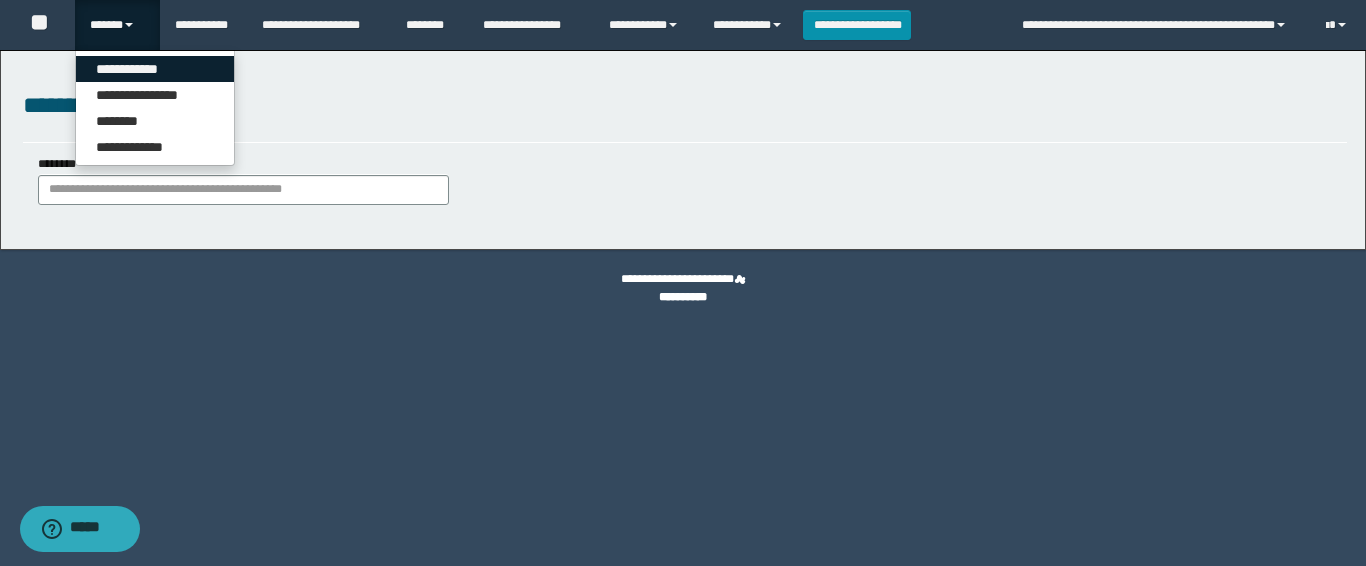 click on "**********" at bounding box center [155, 69] 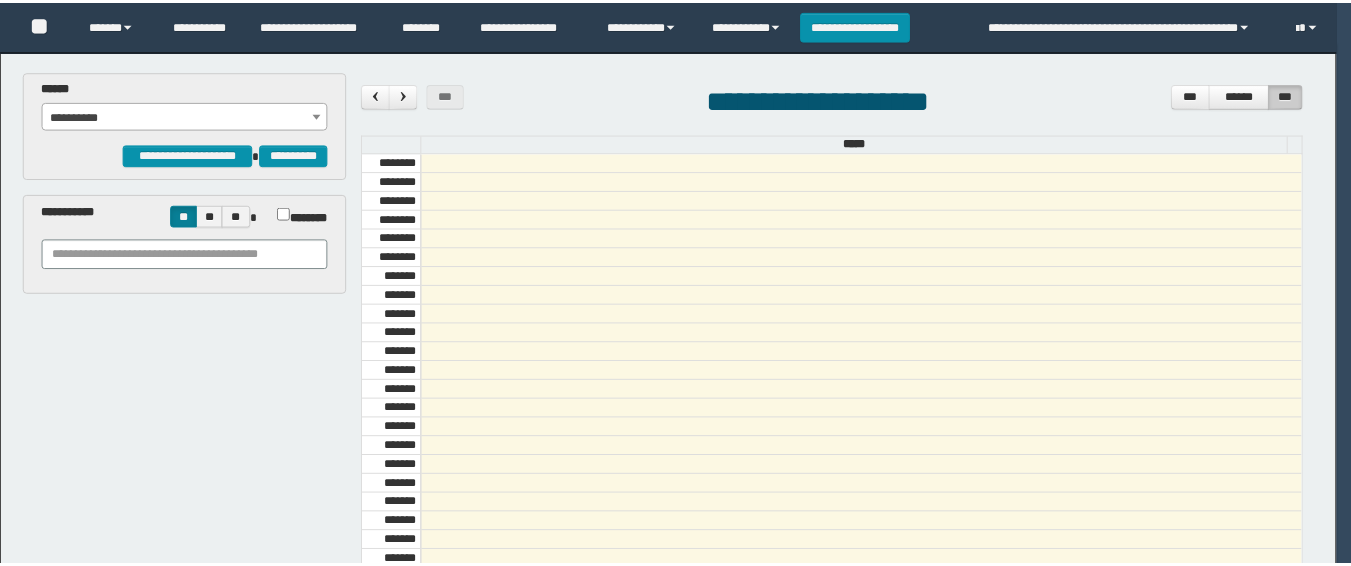 scroll, scrollTop: 0, scrollLeft: 0, axis: both 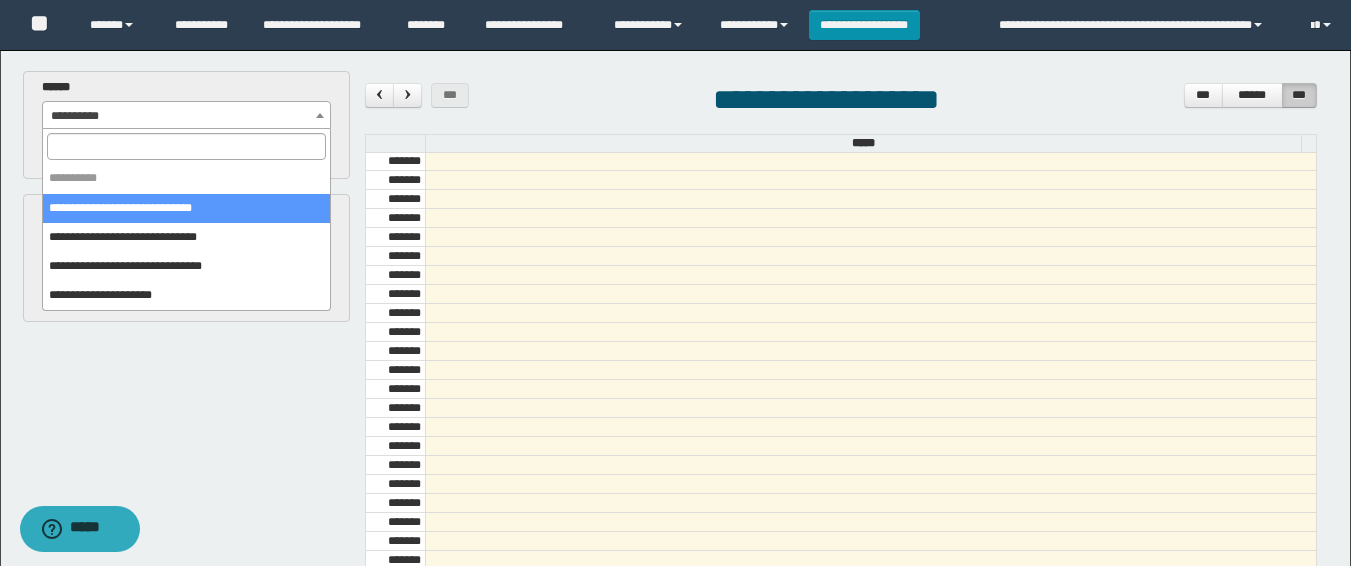 click at bounding box center (320, 115) 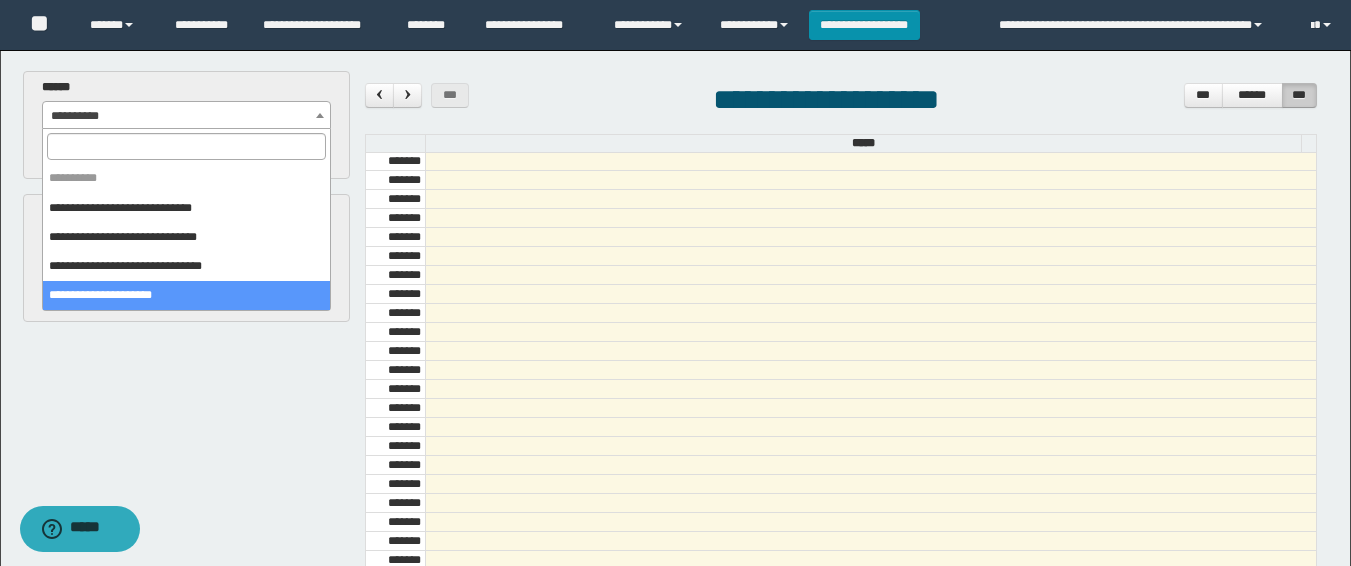 select on "******" 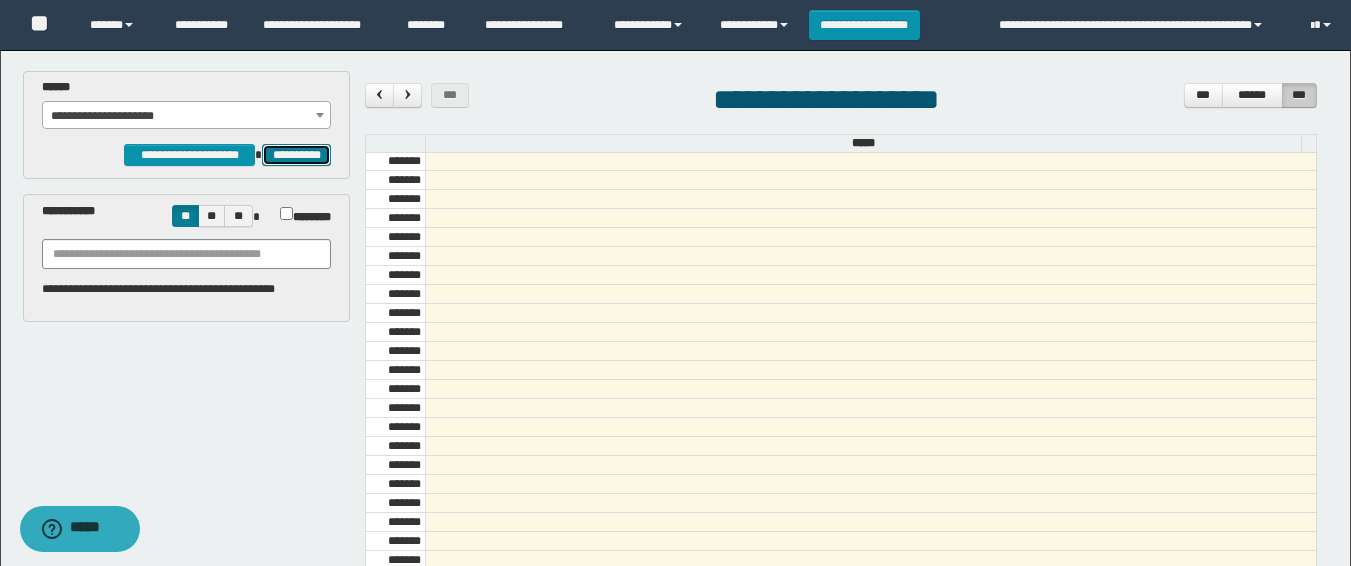 click on "**********" at bounding box center (296, 155) 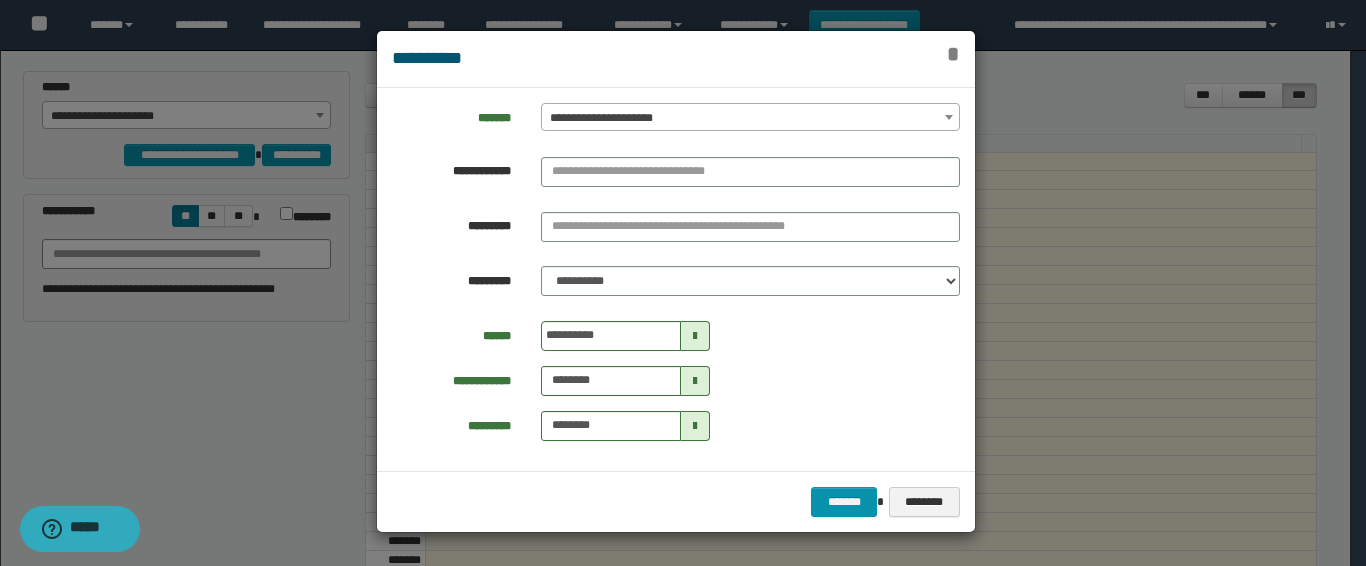 click on "*" at bounding box center (953, 54) 